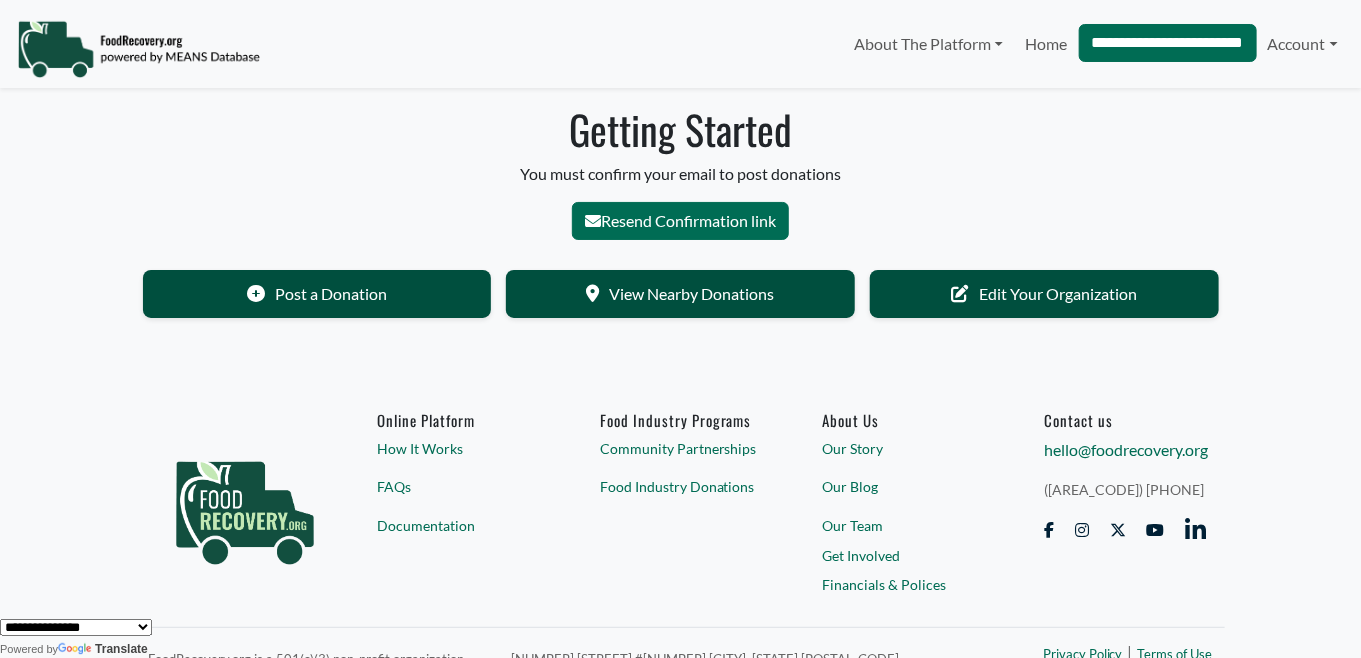 scroll, scrollTop: 26, scrollLeft: 0, axis: vertical 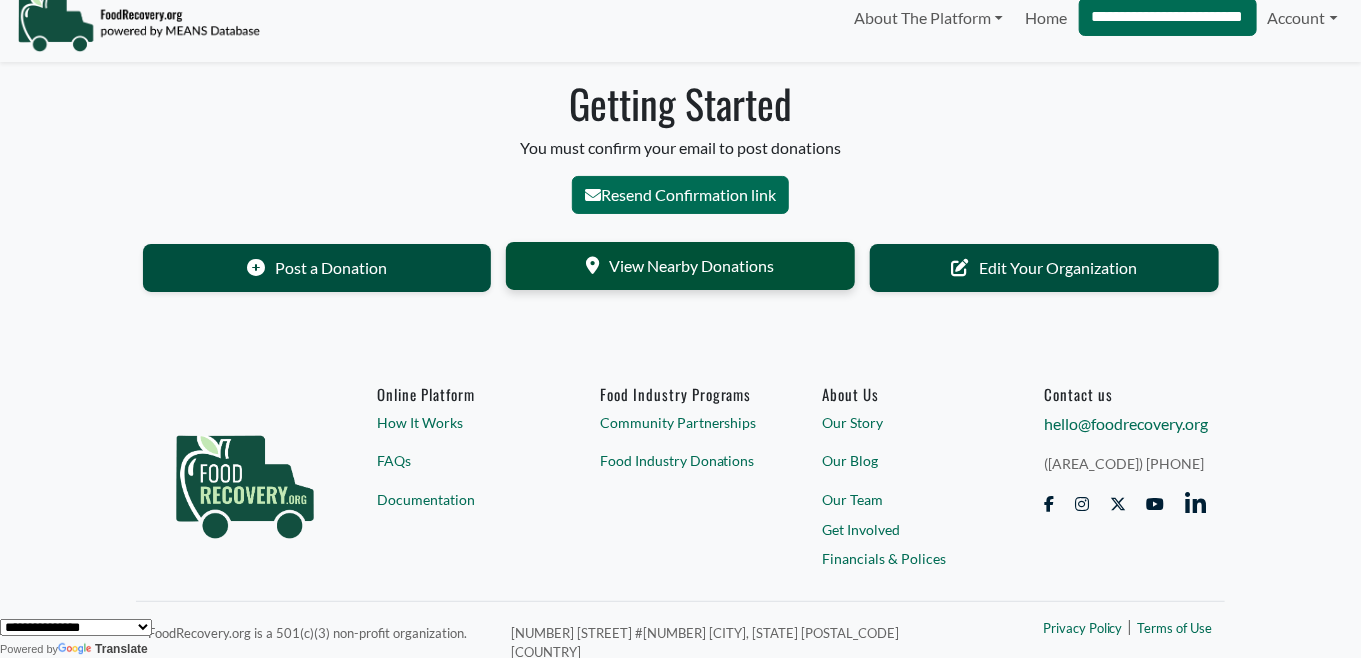 click on "View Nearby Donations" at bounding box center [680, 266] 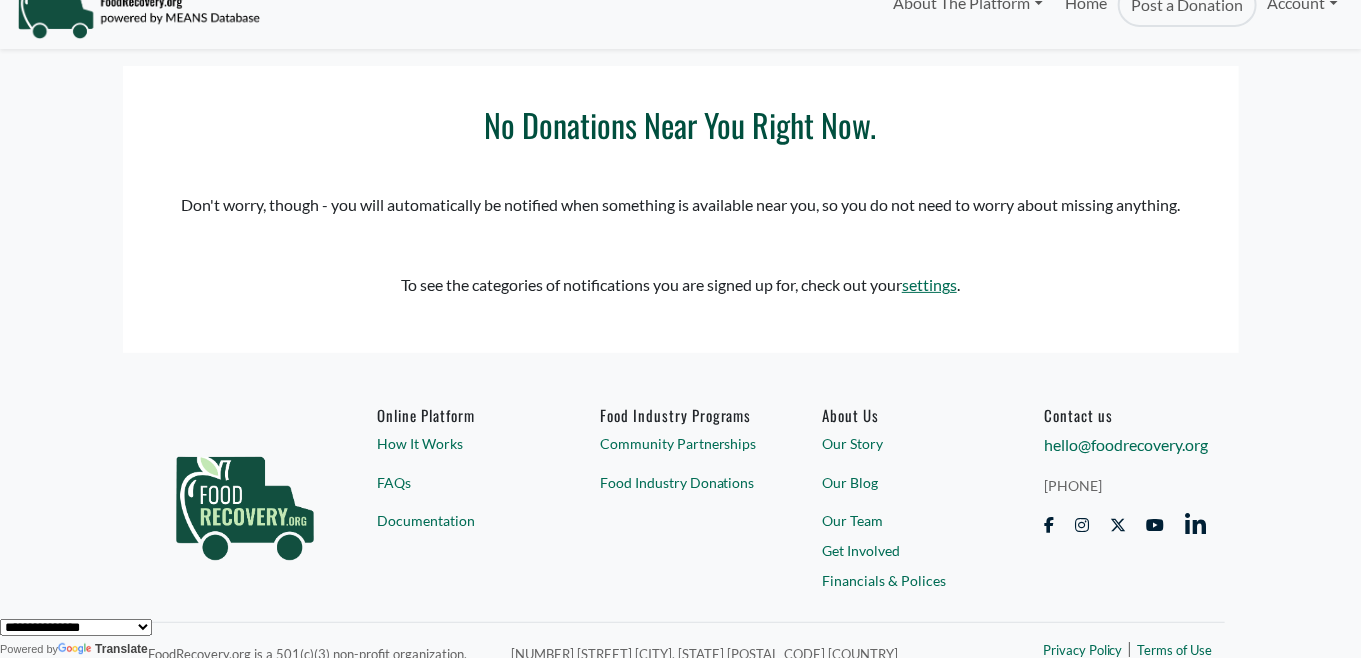 scroll, scrollTop: 61, scrollLeft: 0, axis: vertical 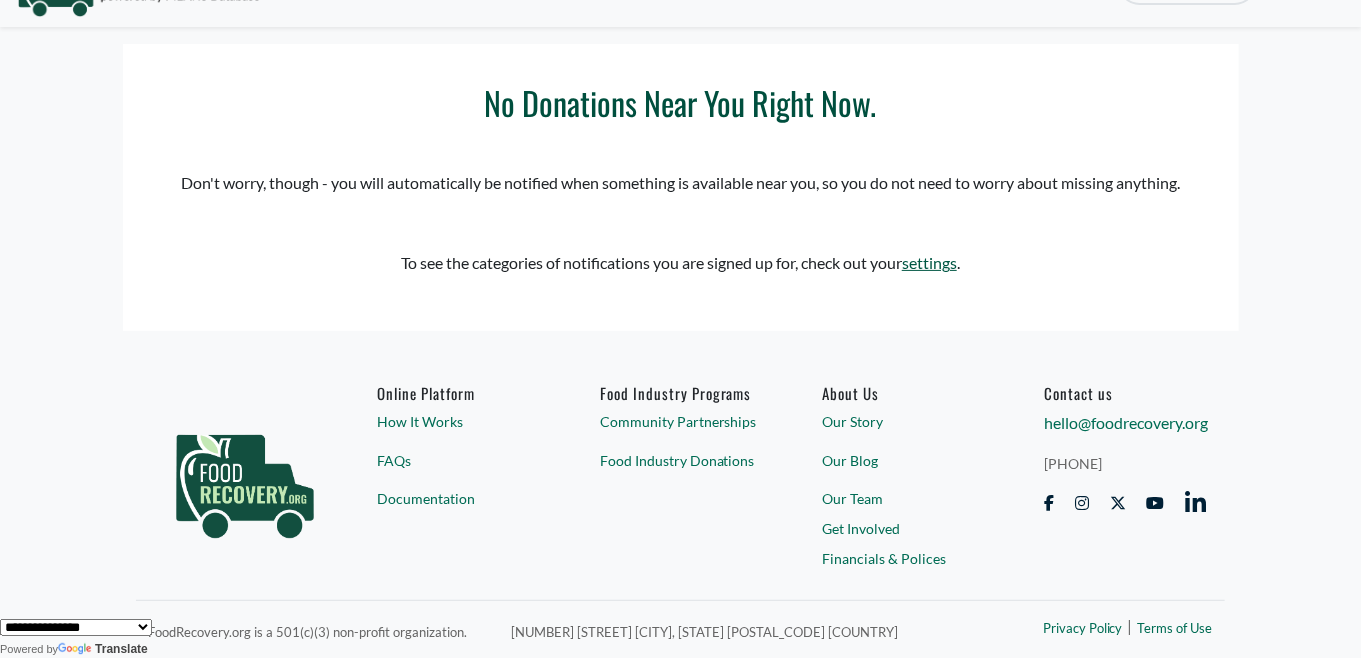 click on "settings" at bounding box center [929, 262] 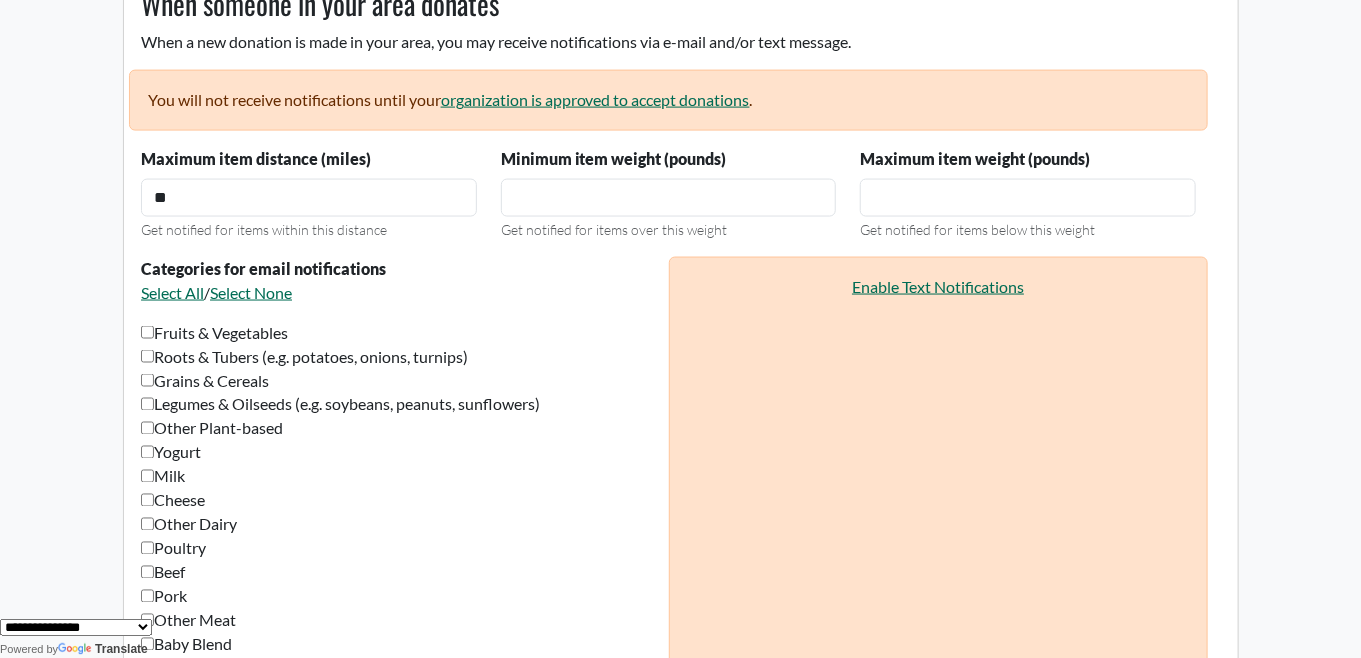 scroll, scrollTop: 1099, scrollLeft: 0, axis: vertical 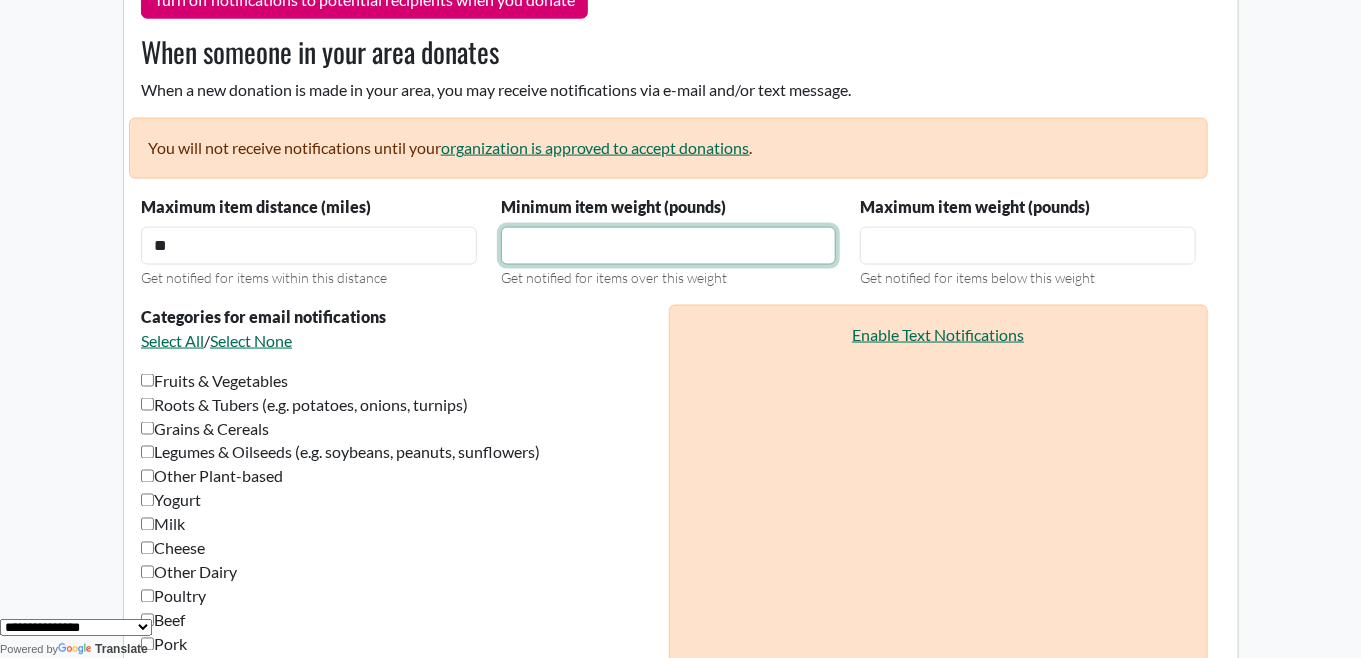 click on "*" at bounding box center (669, 246) 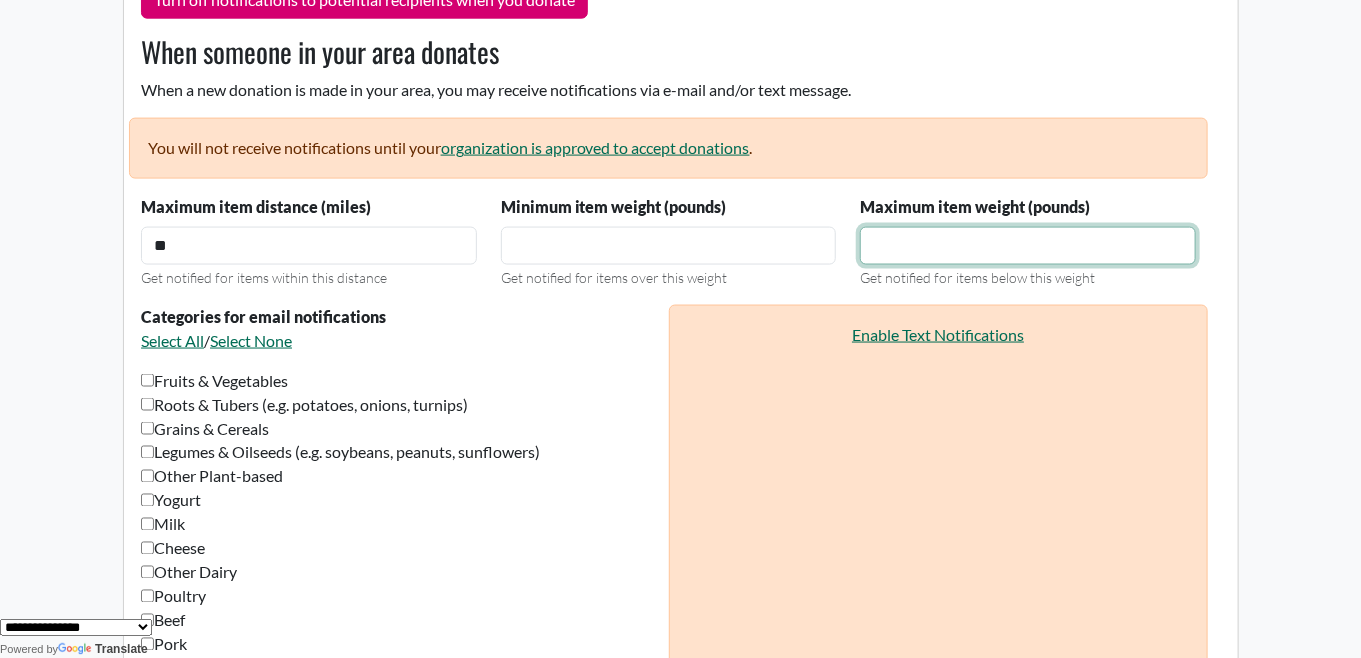 click on "*****" at bounding box center (1028, 246) 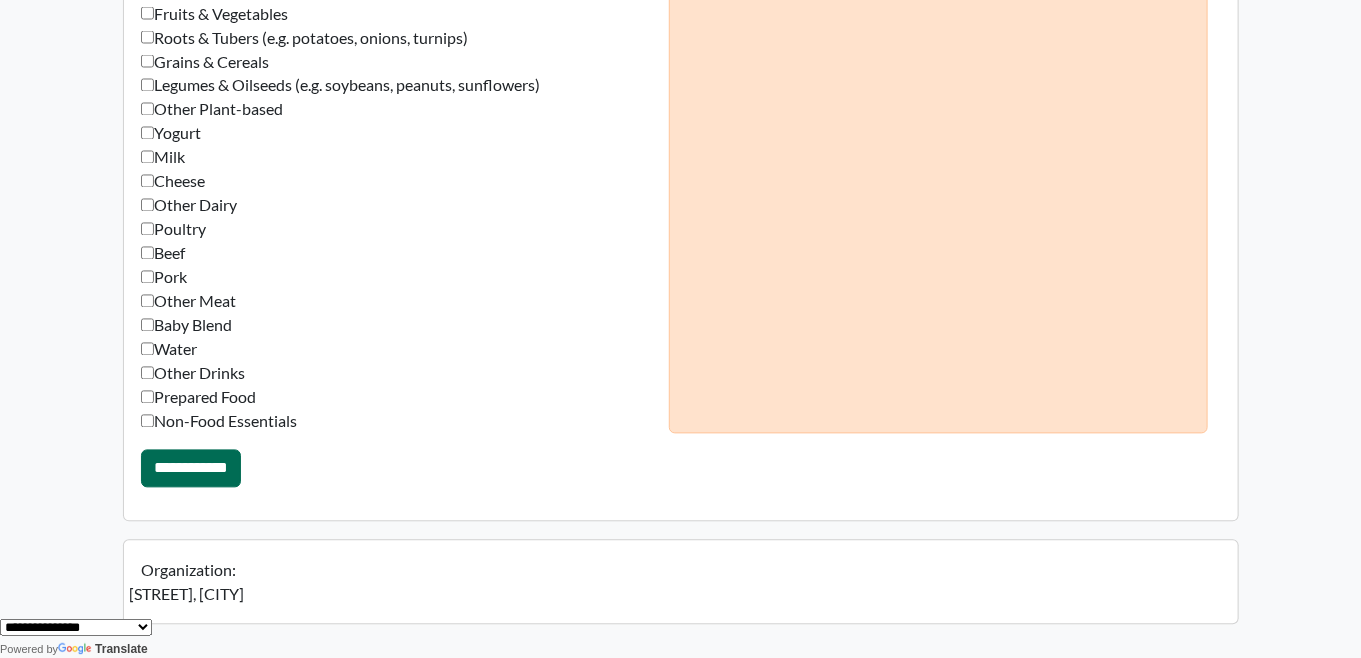scroll, scrollTop: 1499, scrollLeft: 0, axis: vertical 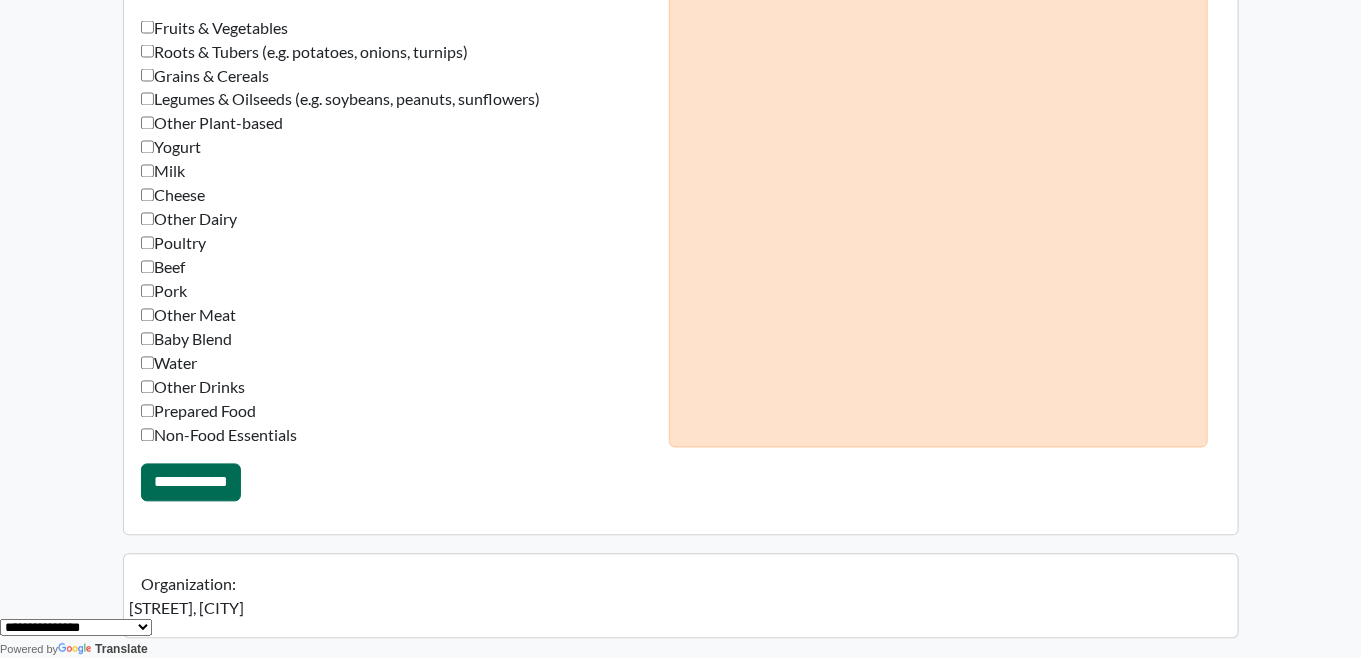 click on "Categories for email notifications
Select All
/
Select None
Fruits & Vegetables
Roots & Tubers (e.g. potatoes, onions, turnips)
Grains & Cereals
Legumes & Oilseeds (e.g. soybeans, peanuts, sunflowers)
Other Plant-based
Yogurt
Milk
Cheese
Other Dairy
Poultry" at bounding box center (398, 200) 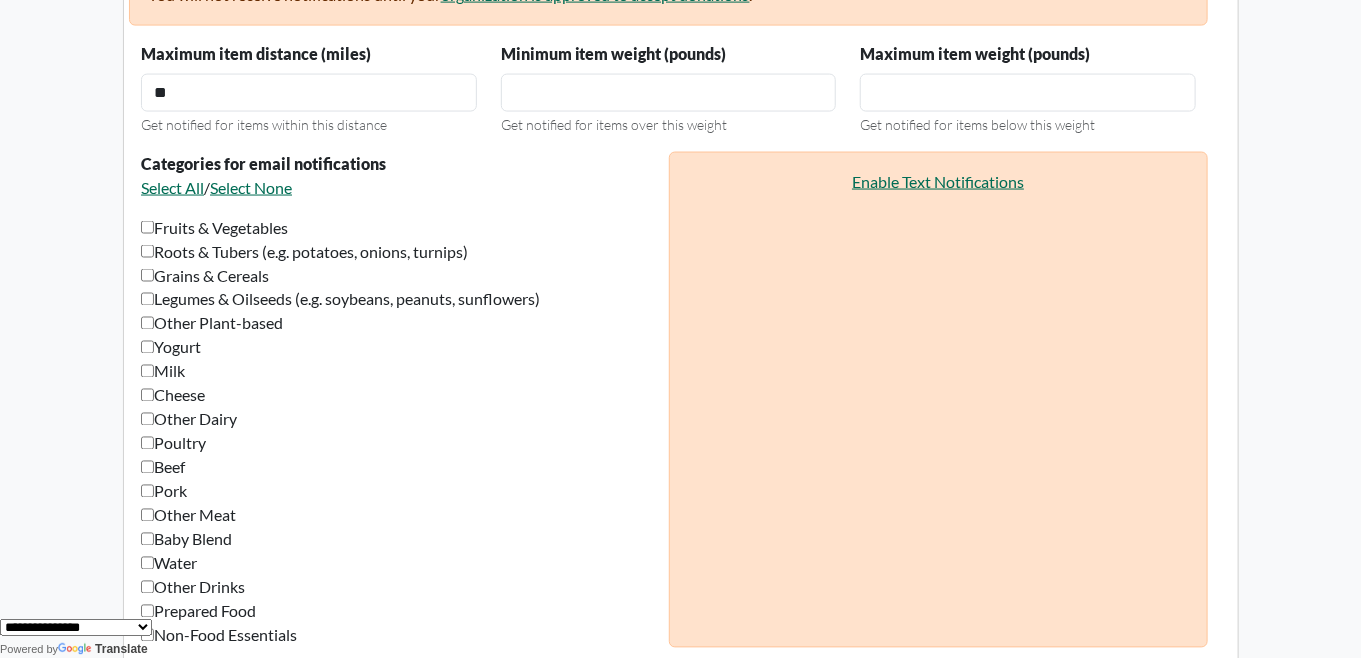 scroll, scrollTop: 1352, scrollLeft: 0, axis: vertical 